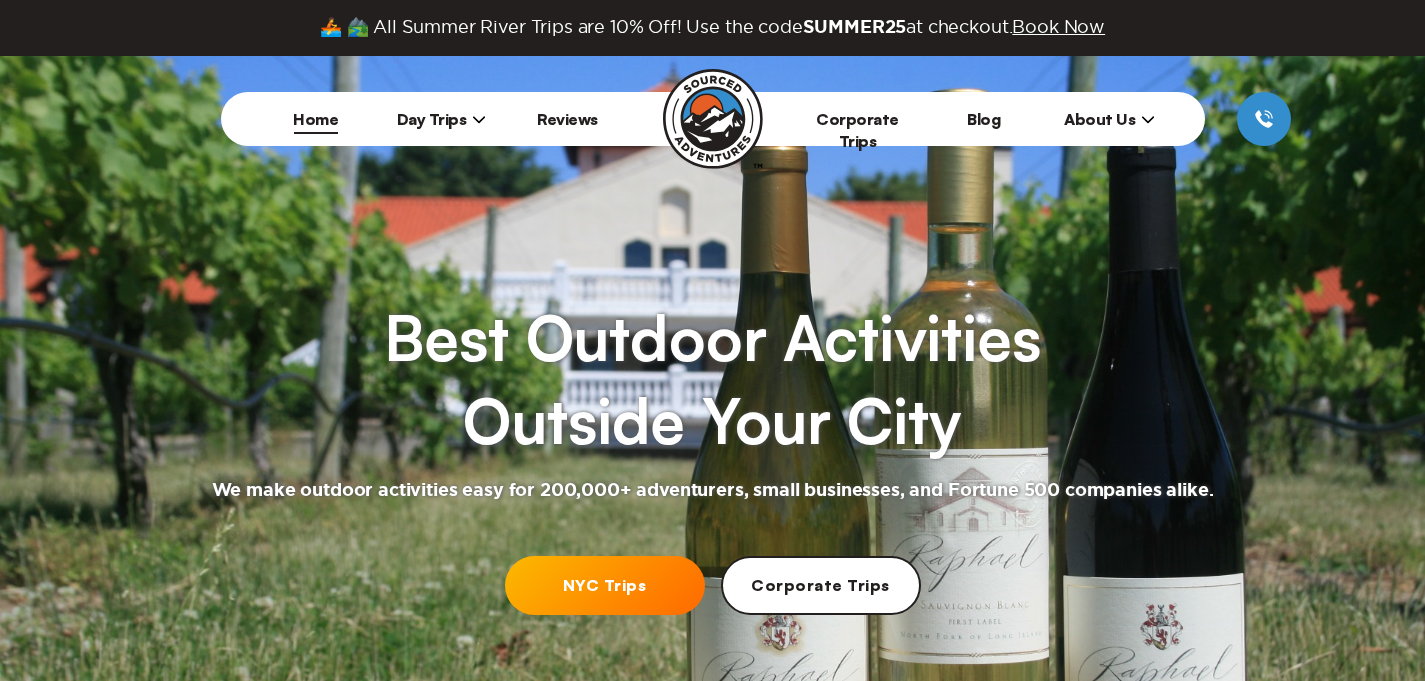scroll, scrollTop: 0, scrollLeft: 0, axis: both 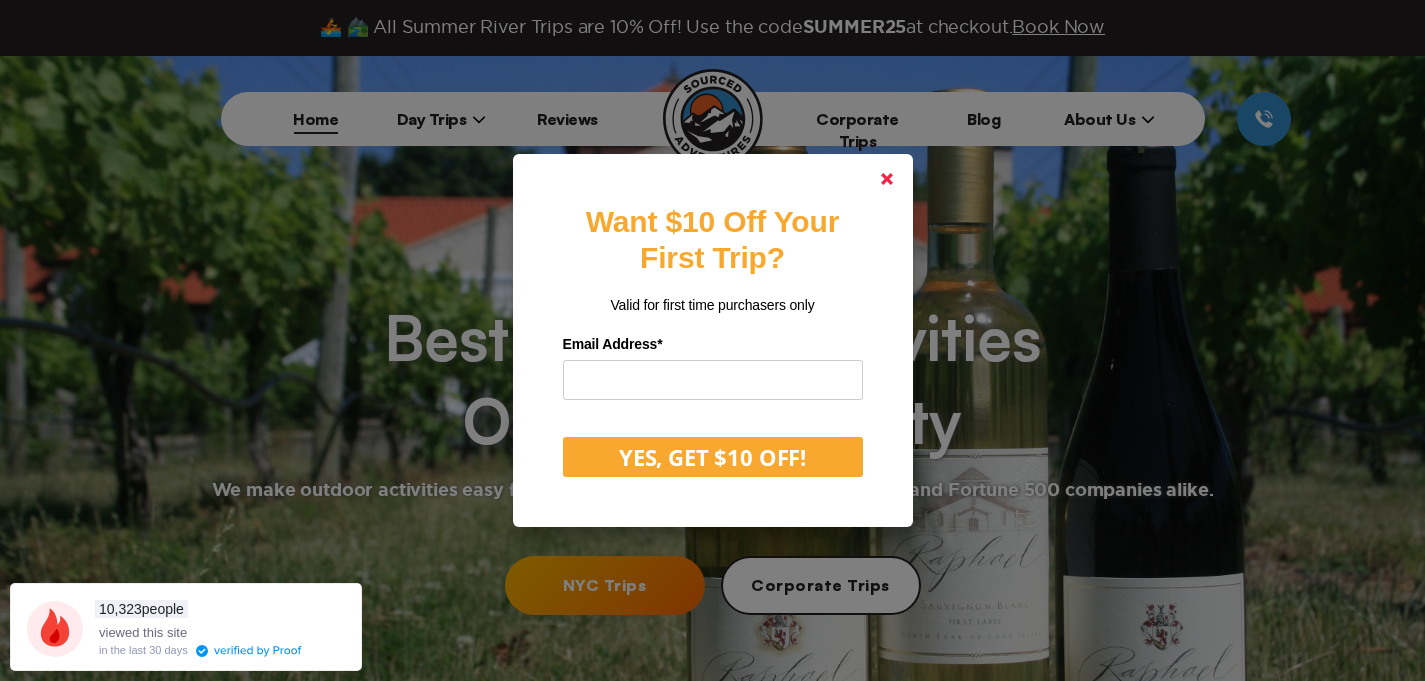 click at bounding box center [887, 179] 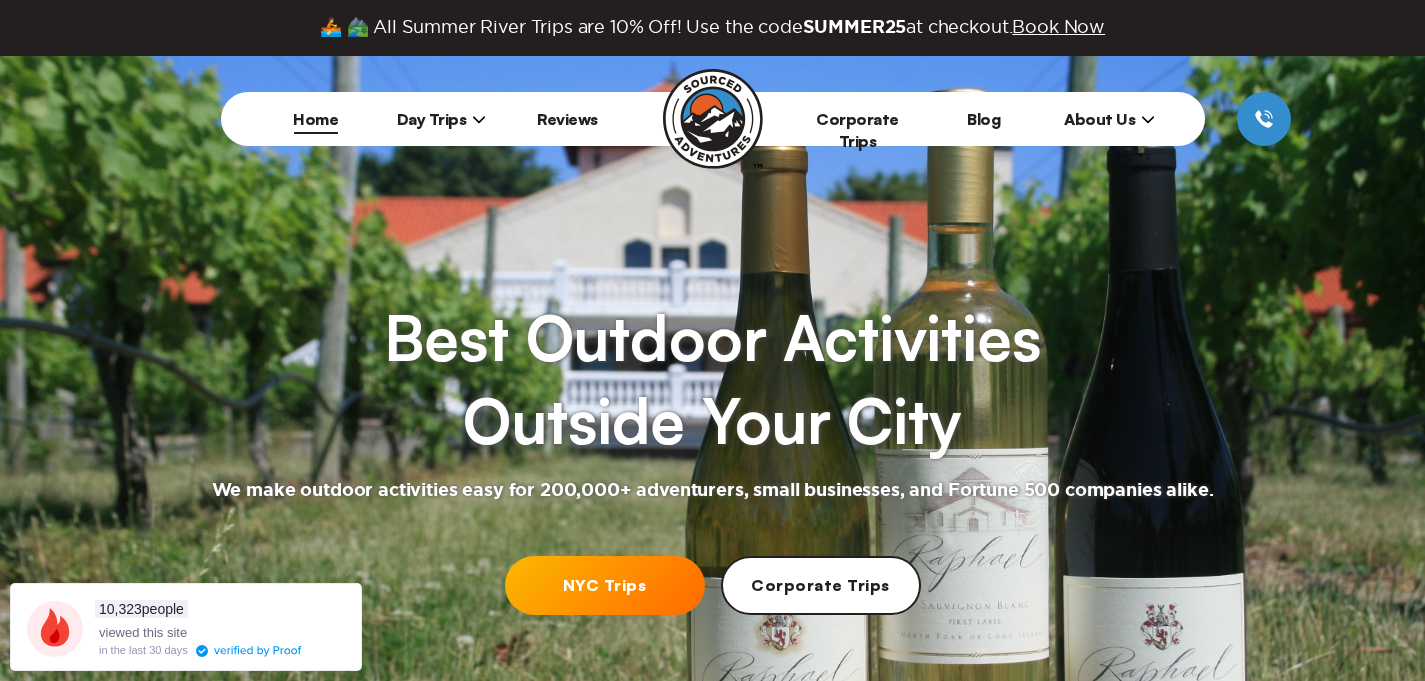 click on "Day Trips" at bounding box center (442, 119) 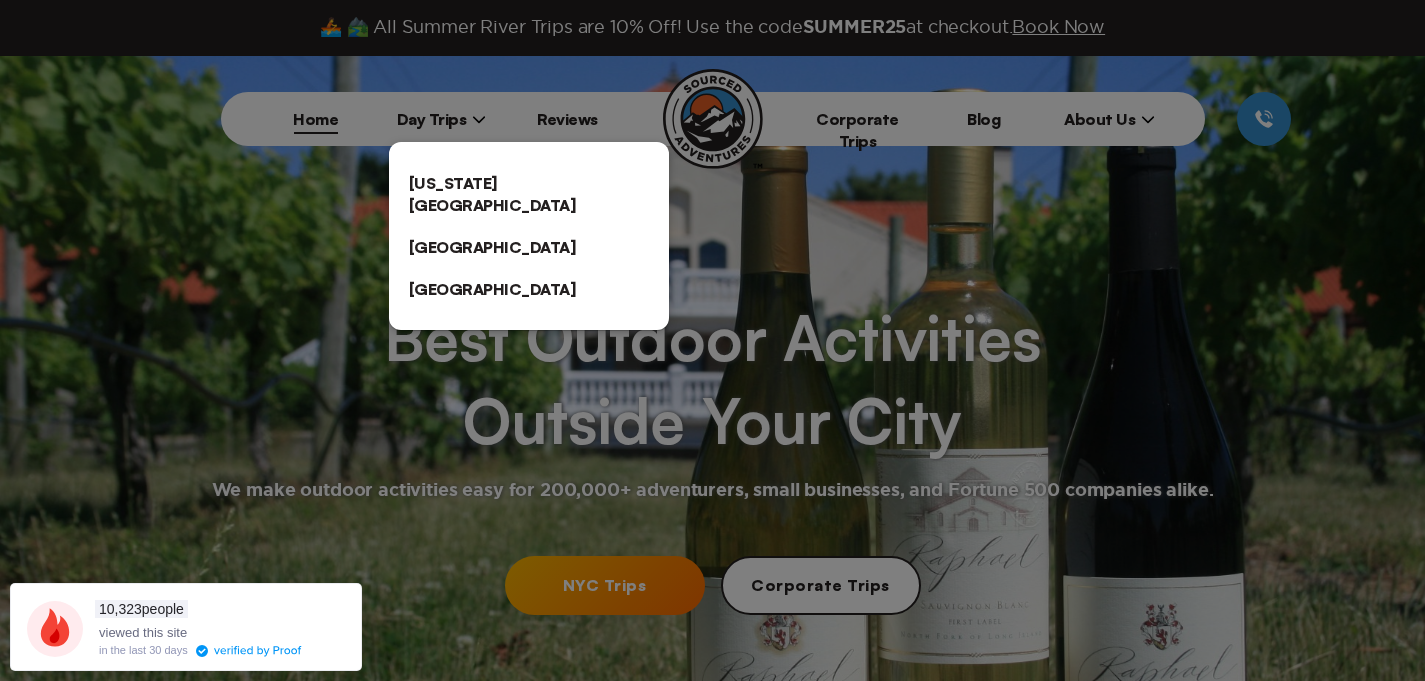 click on "[US_STATE][GEOGRAPHIC_DATA]" at bounding box center (529, 194) 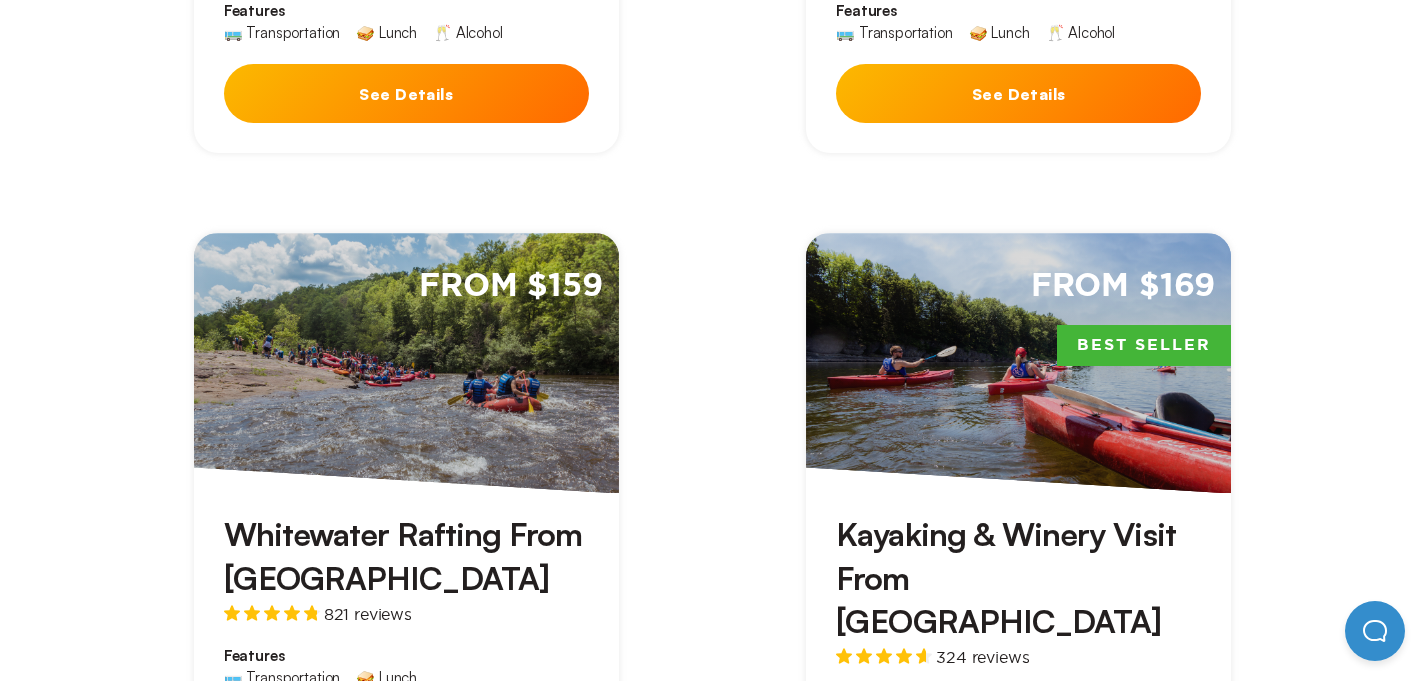 scroll, scrollTop: 1239, scrollLeft: 0, axis: vertical 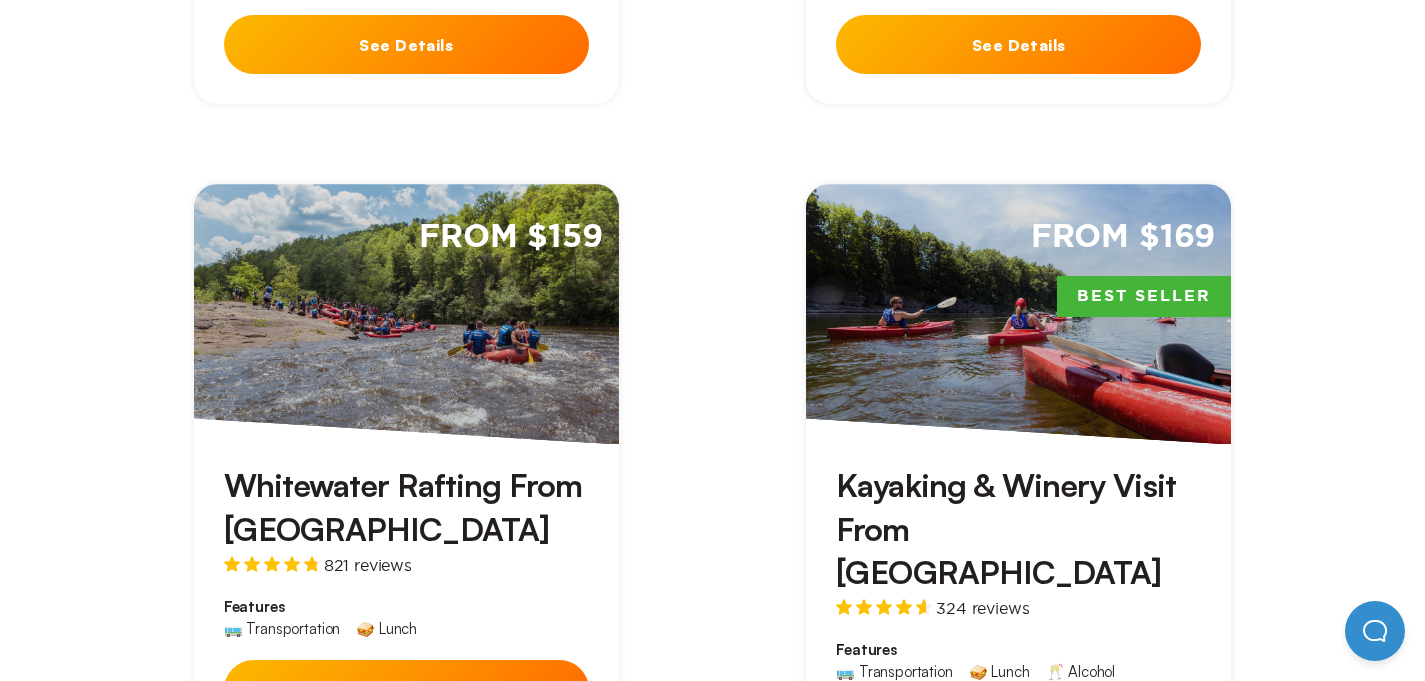 click on "From $169 Best Seller" at bounding box center [1018, 314] 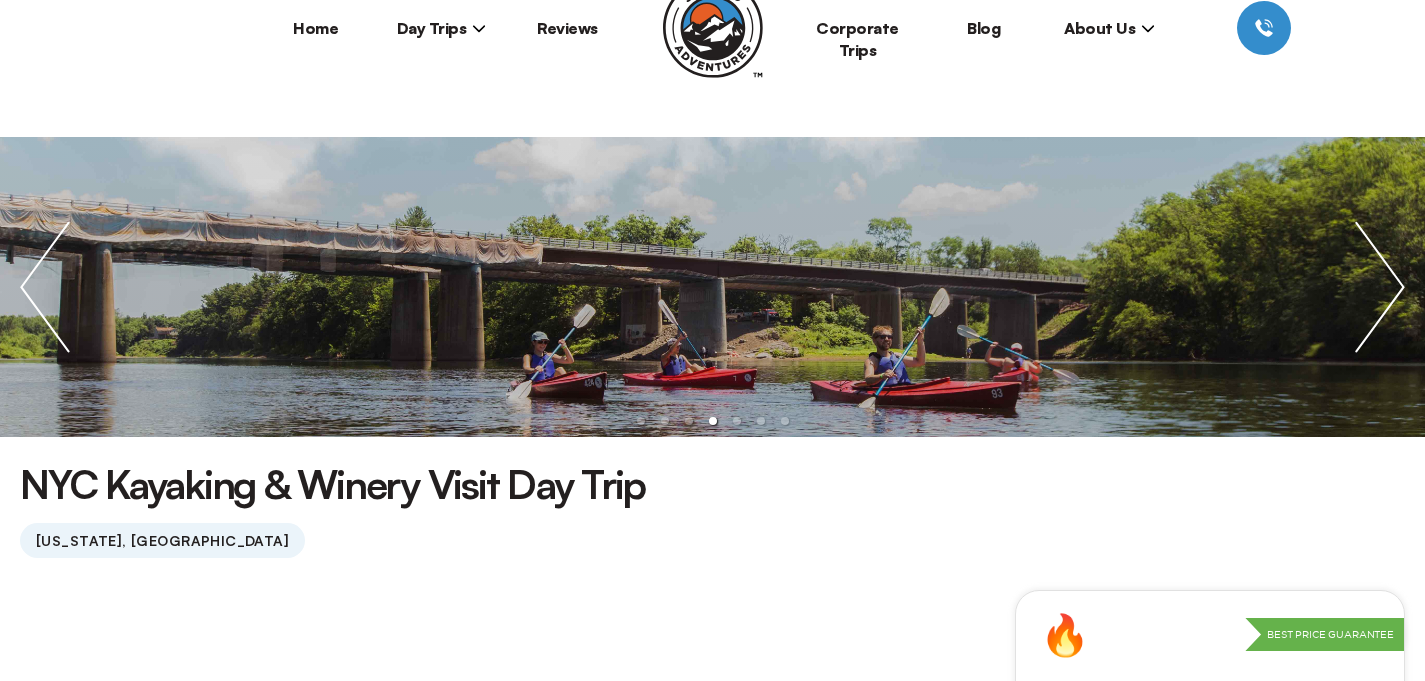 scroll, scrollTop: 277, scrollLeft: 0, axis: vertical 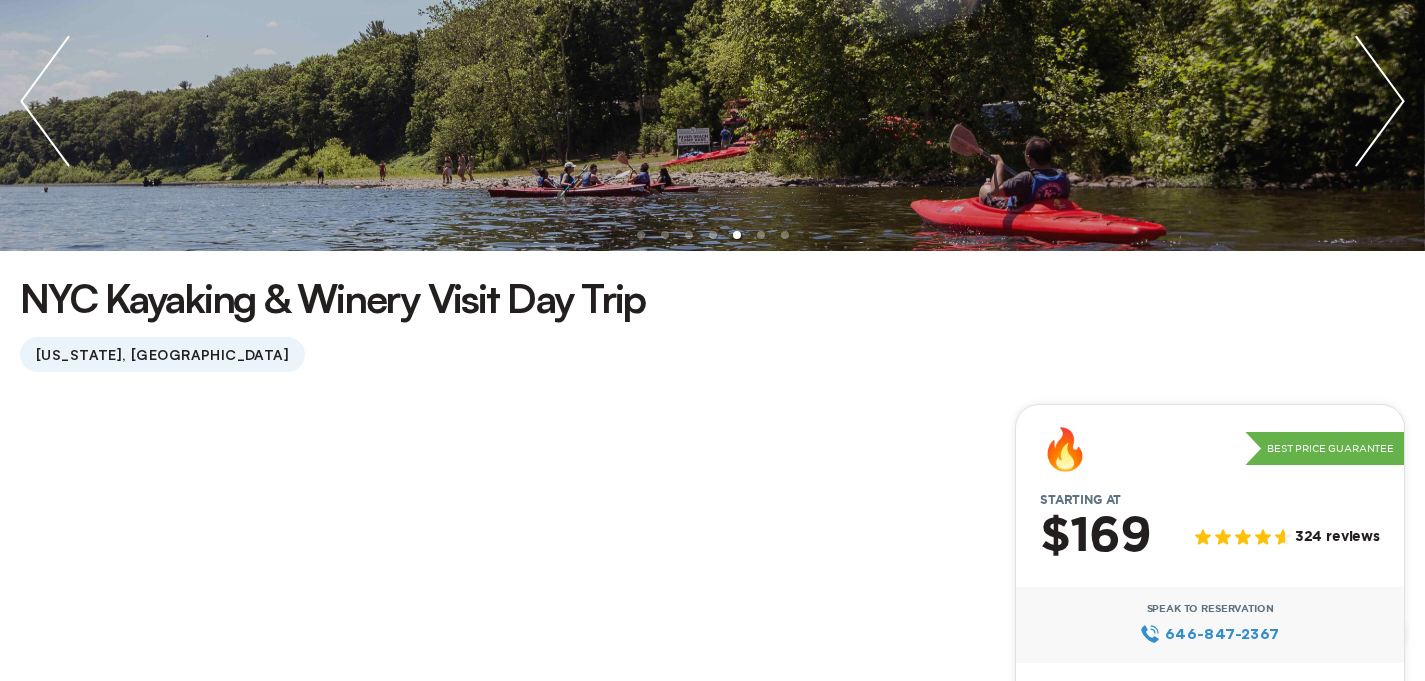 click at bounding box center (1380, 101) 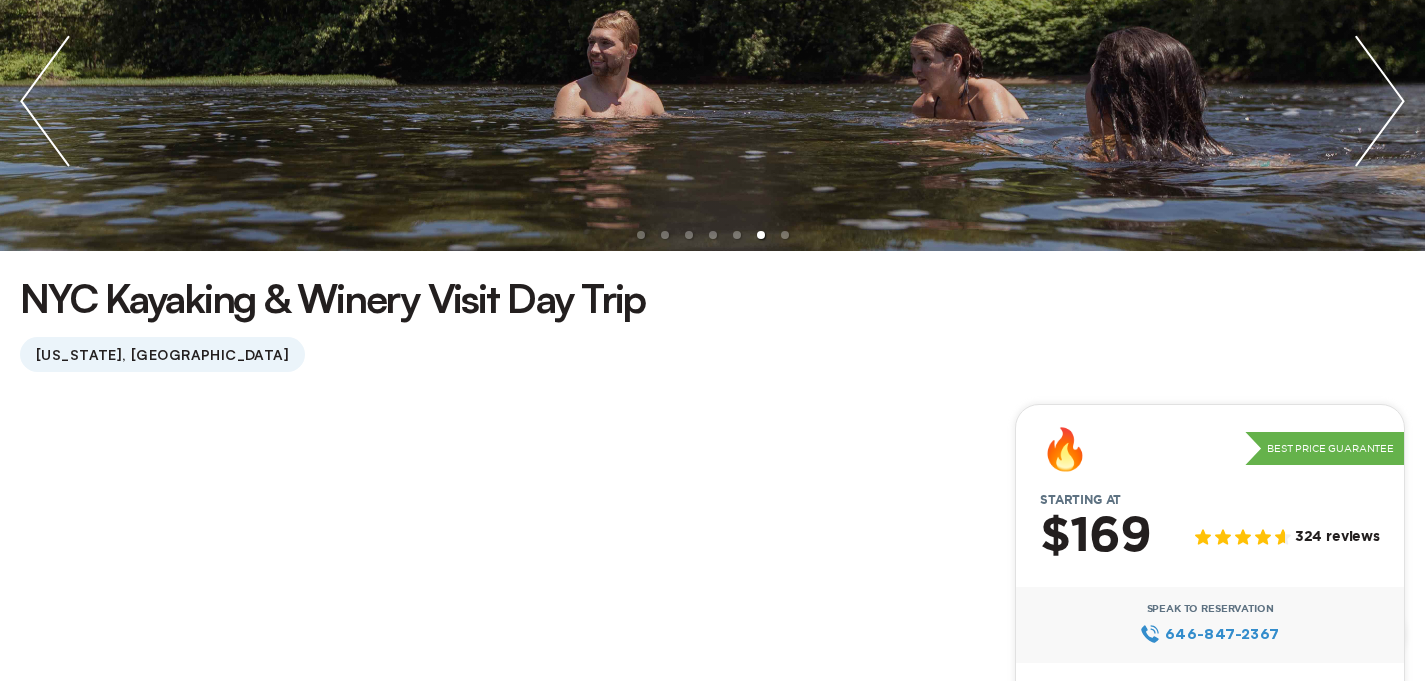click at bounding box center [1380, 101] 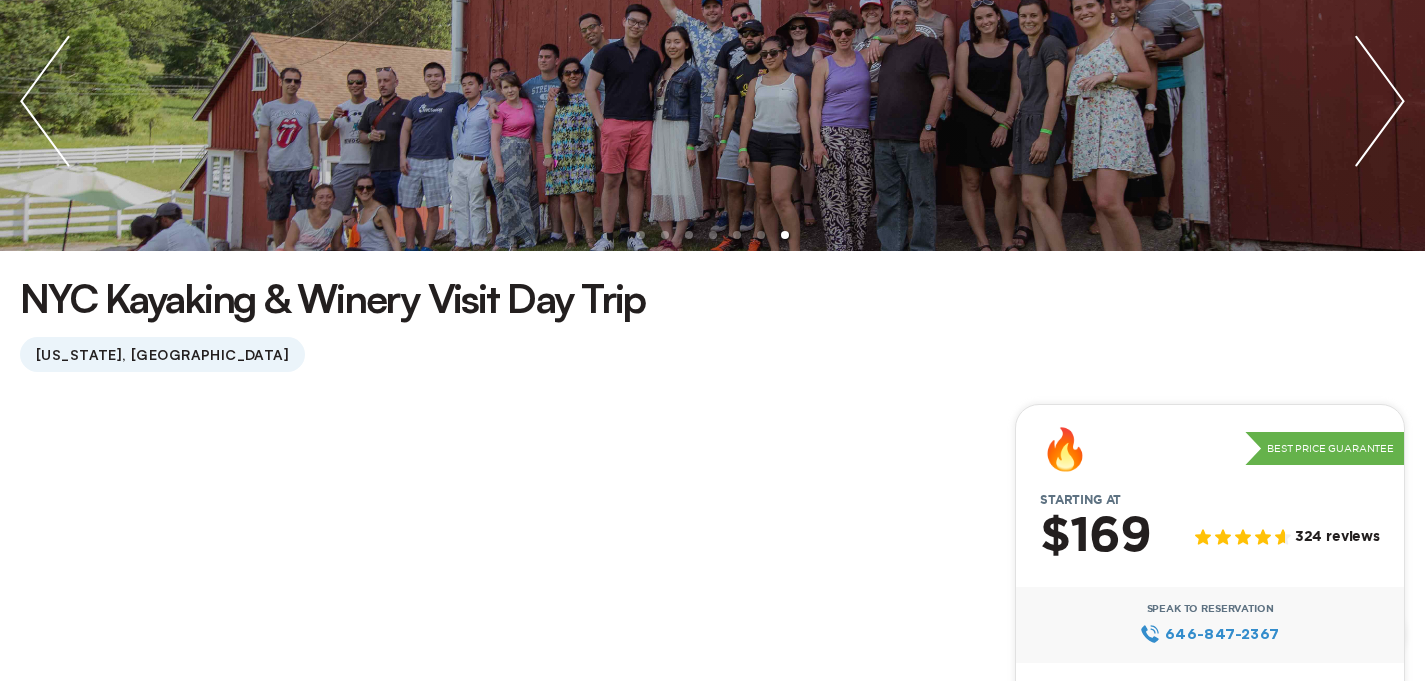 click at bounding box center (1380, 101) 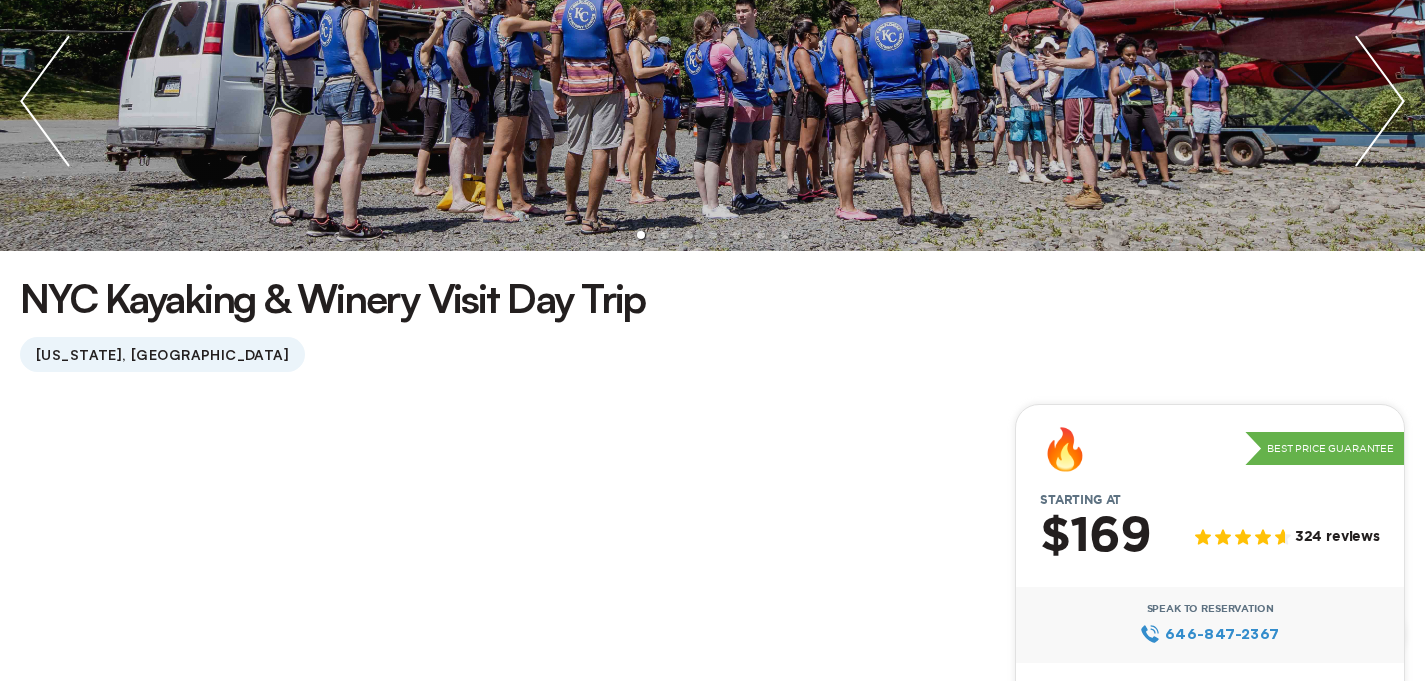 click at bounding box center (1380, 101) 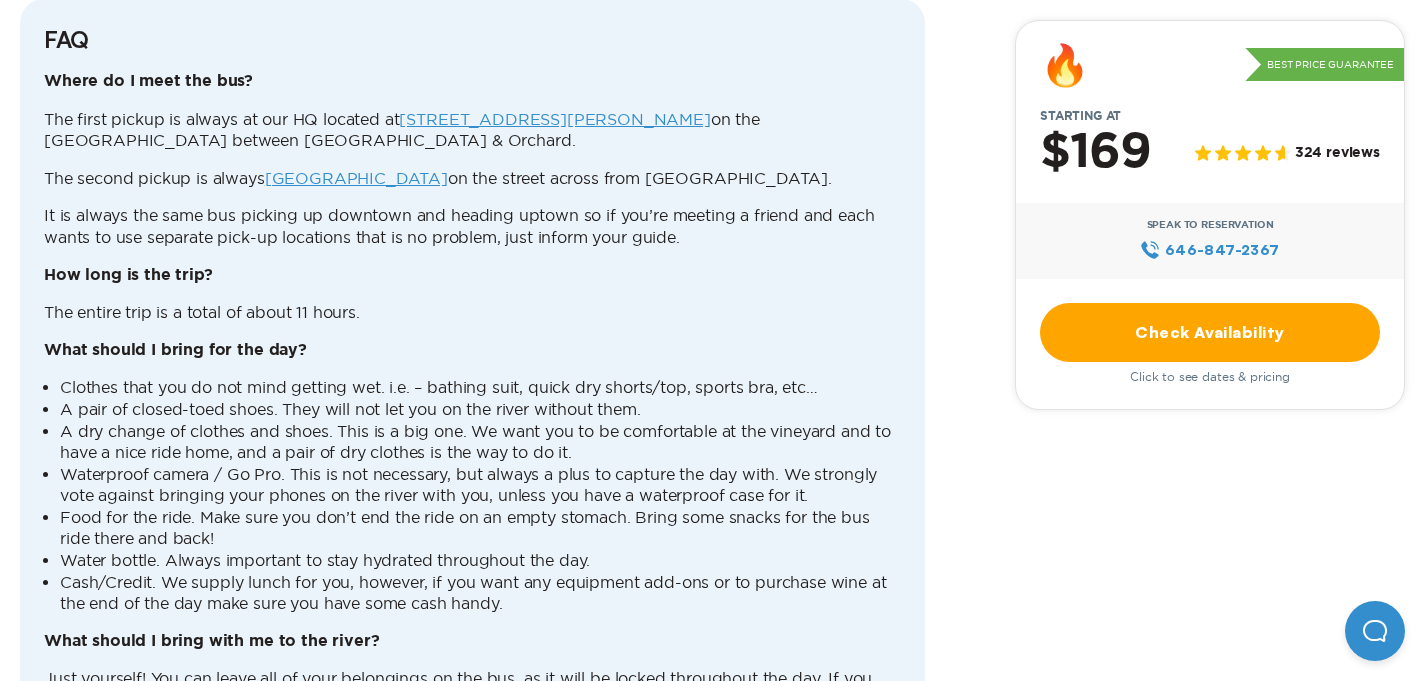 scroll, scrollTop: 5146, scrollLeft: 0, axis: vertical 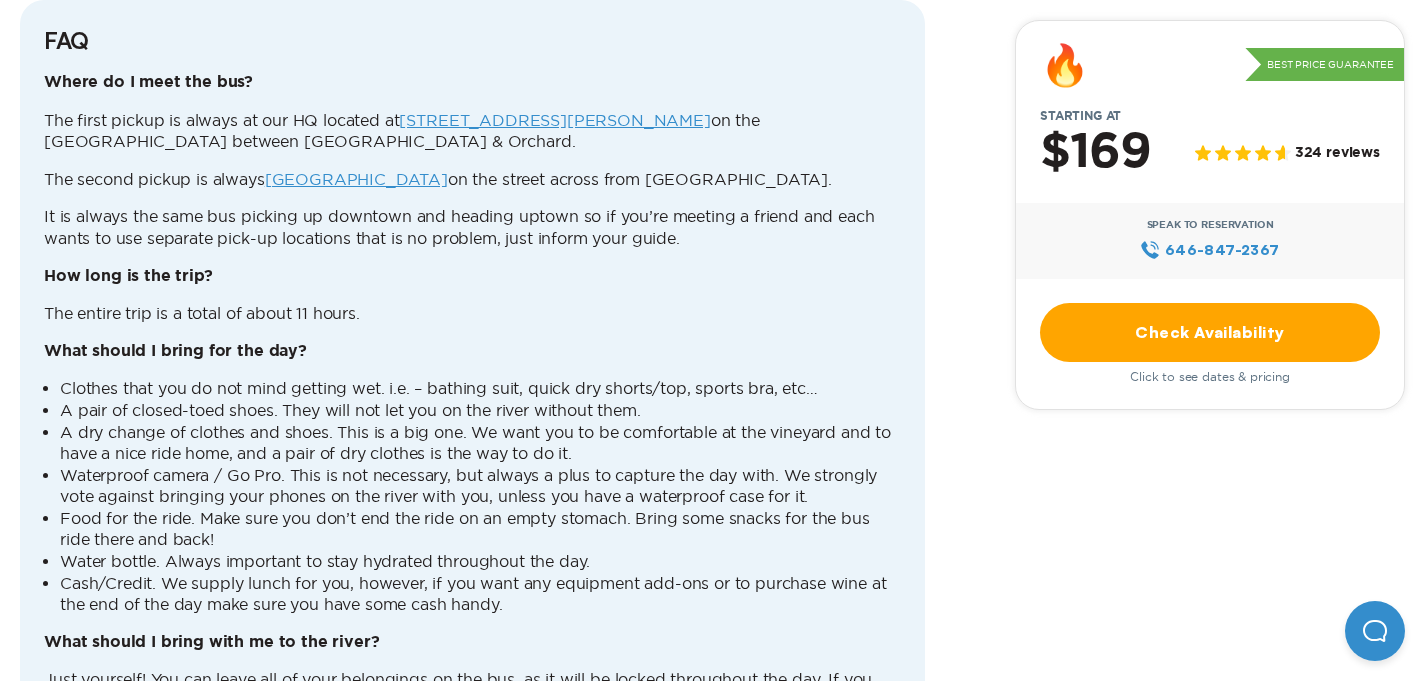 click on "View All Reviews" at bounding box center [473, -94] 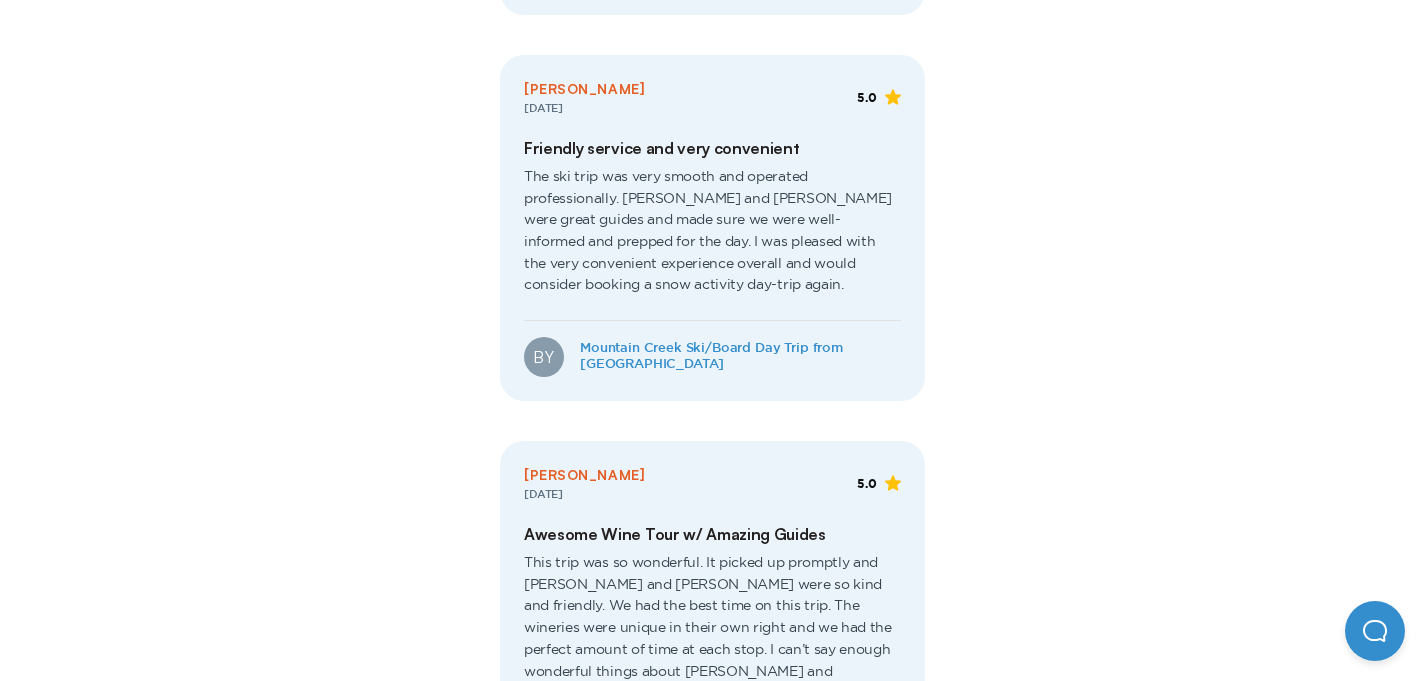 scroll, scrollTop: 1105, scrollLeft: 0, axis: vertical 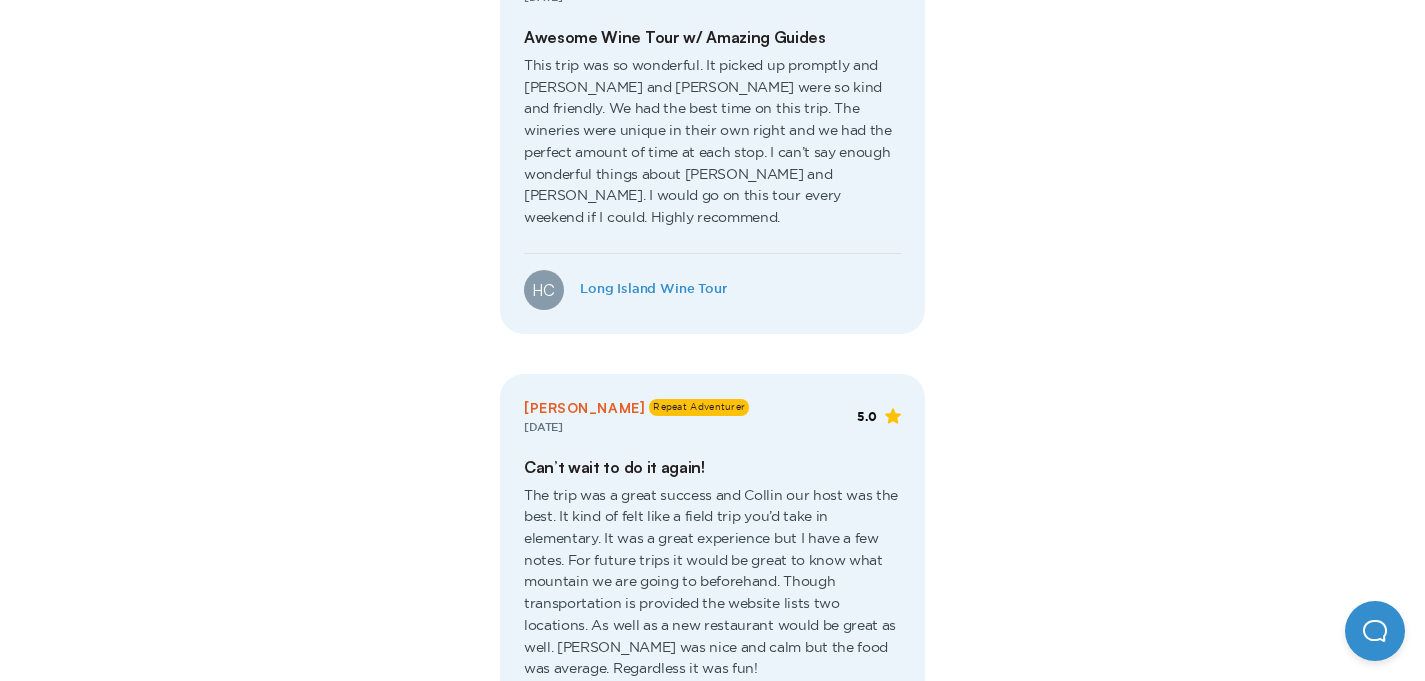 click 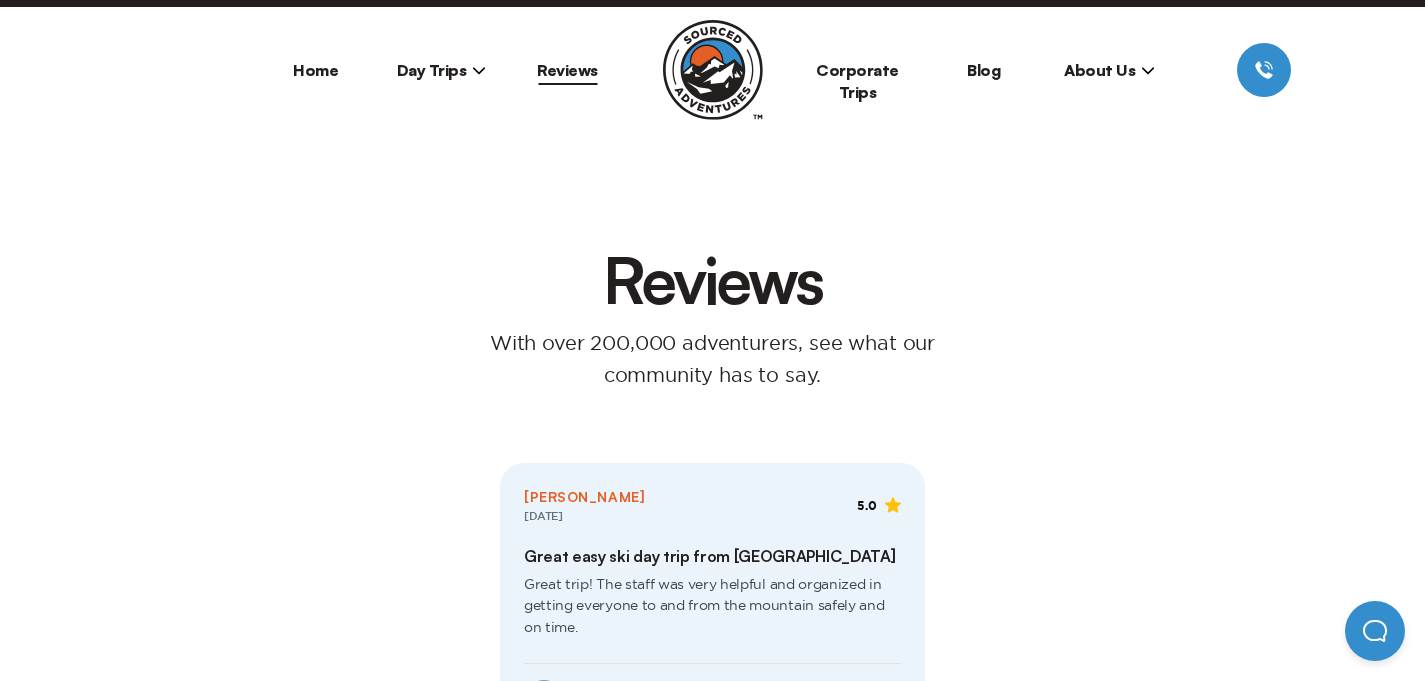 scroll, scrollTop: 0, scrollLeft: 0, axis: both 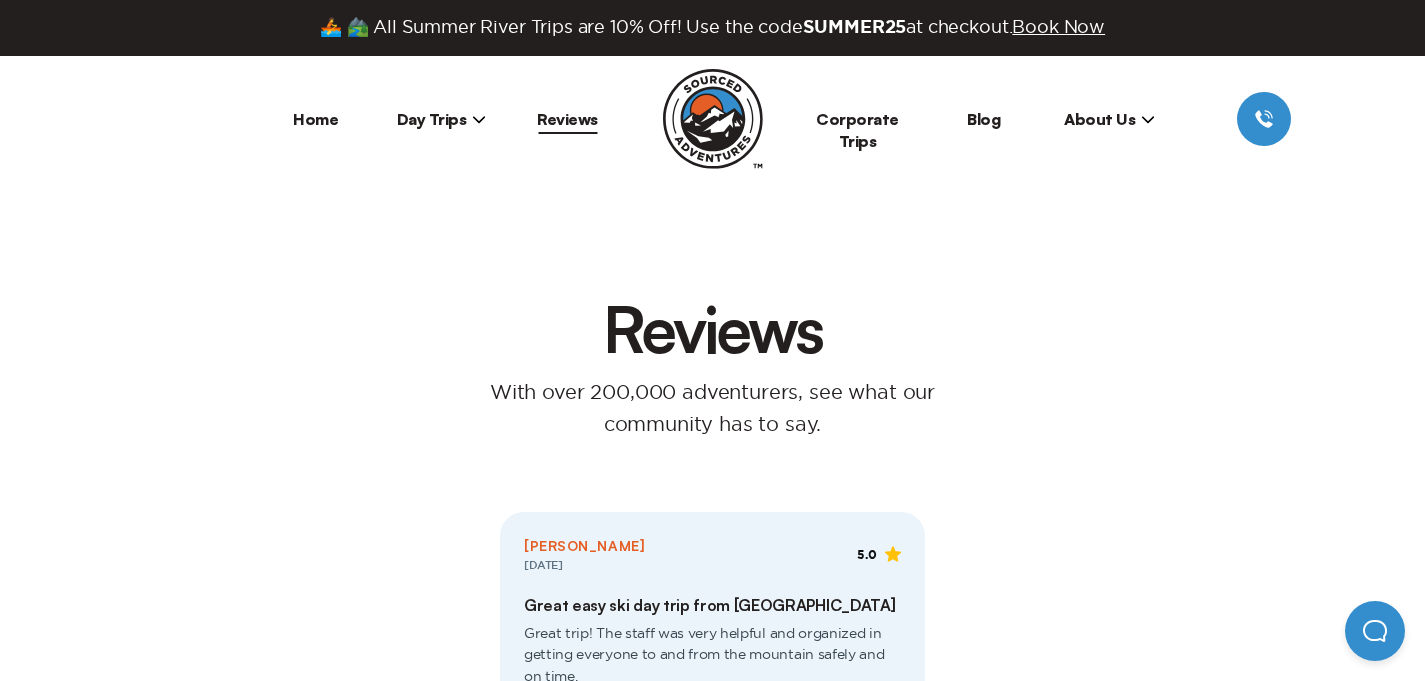 click 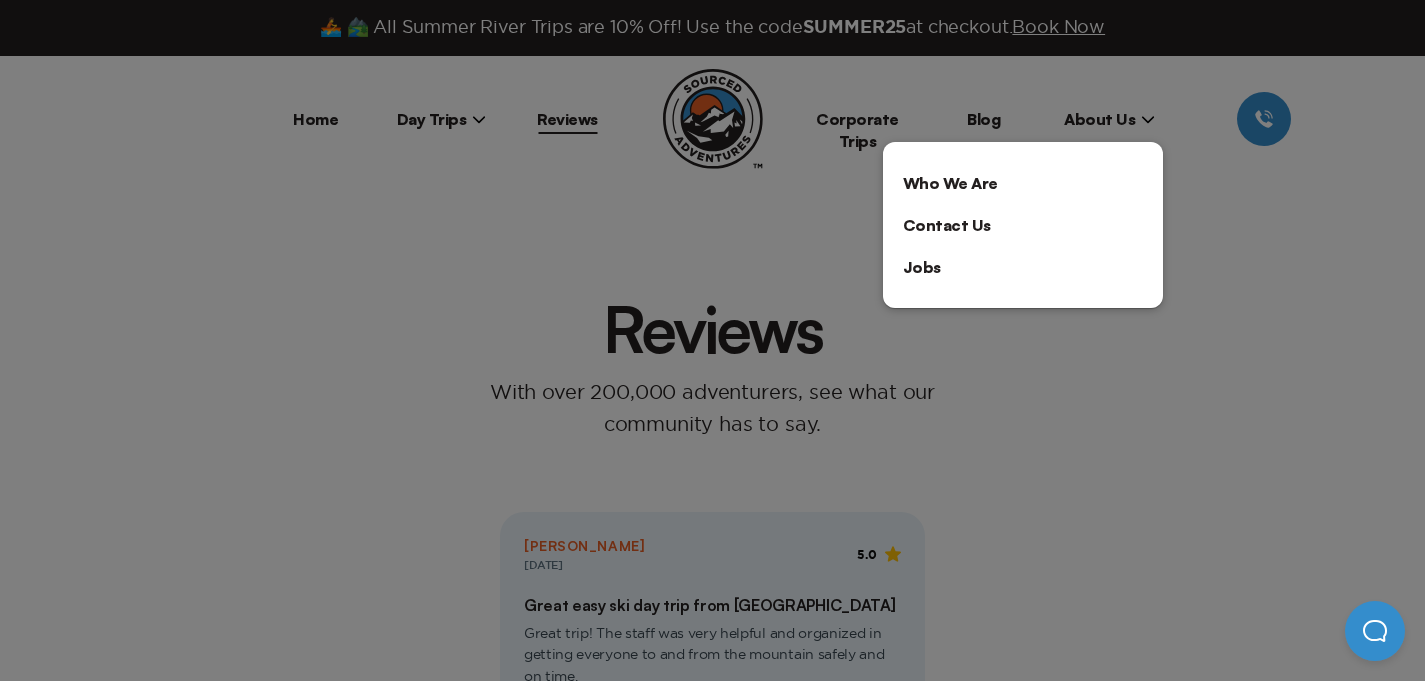 click at bounding box center (712, 340) 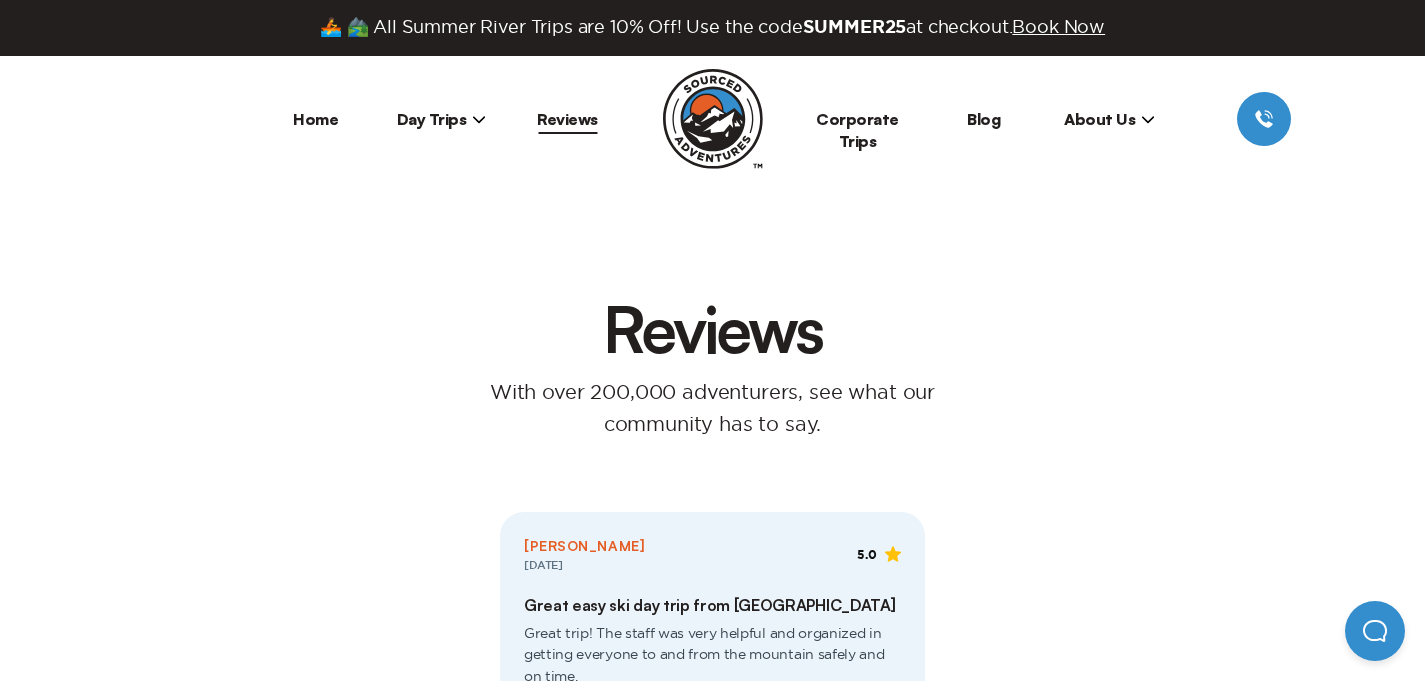 click at bounding box center [713, 119] 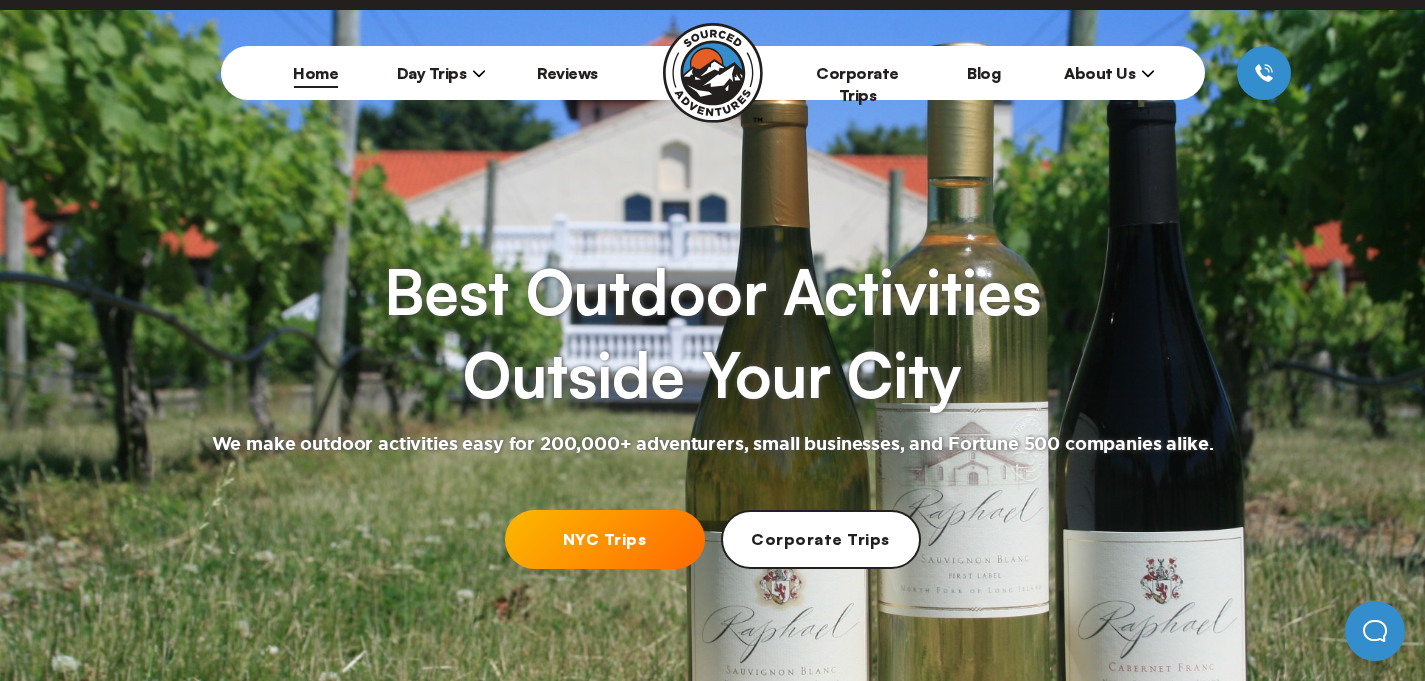scroll, scrollTop: 0, scrollLeft: 0, axis: both 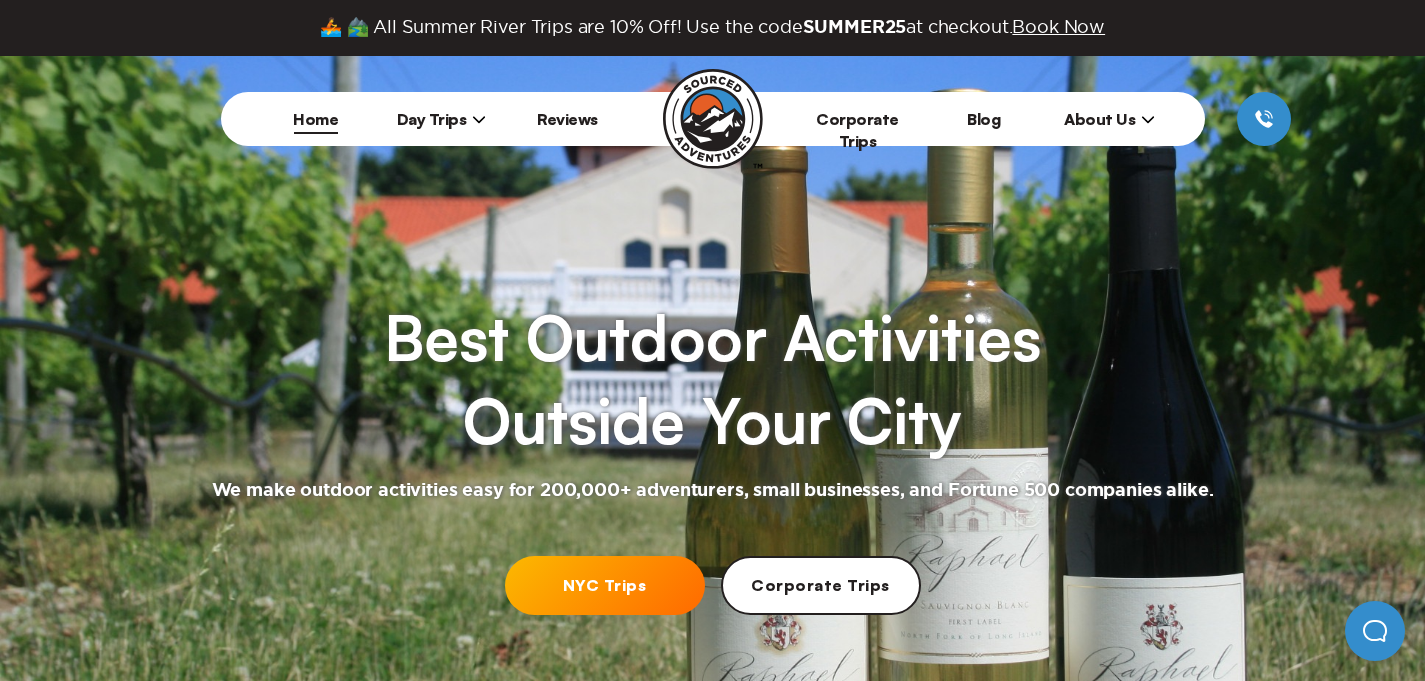 click on "Day Trips" at bounding box center [442, 119] 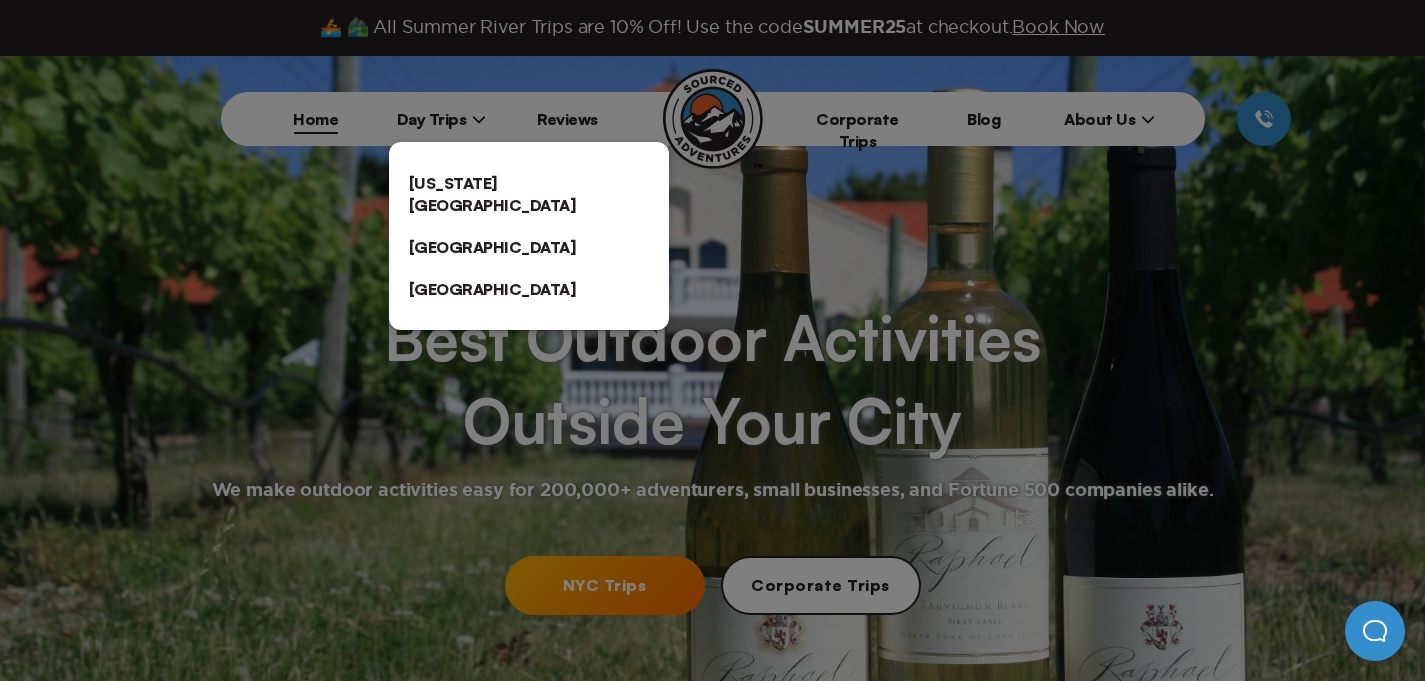 click on "[US_STATE][GEOGRAPHIC_DATA]" at bounding box center (529, 194) 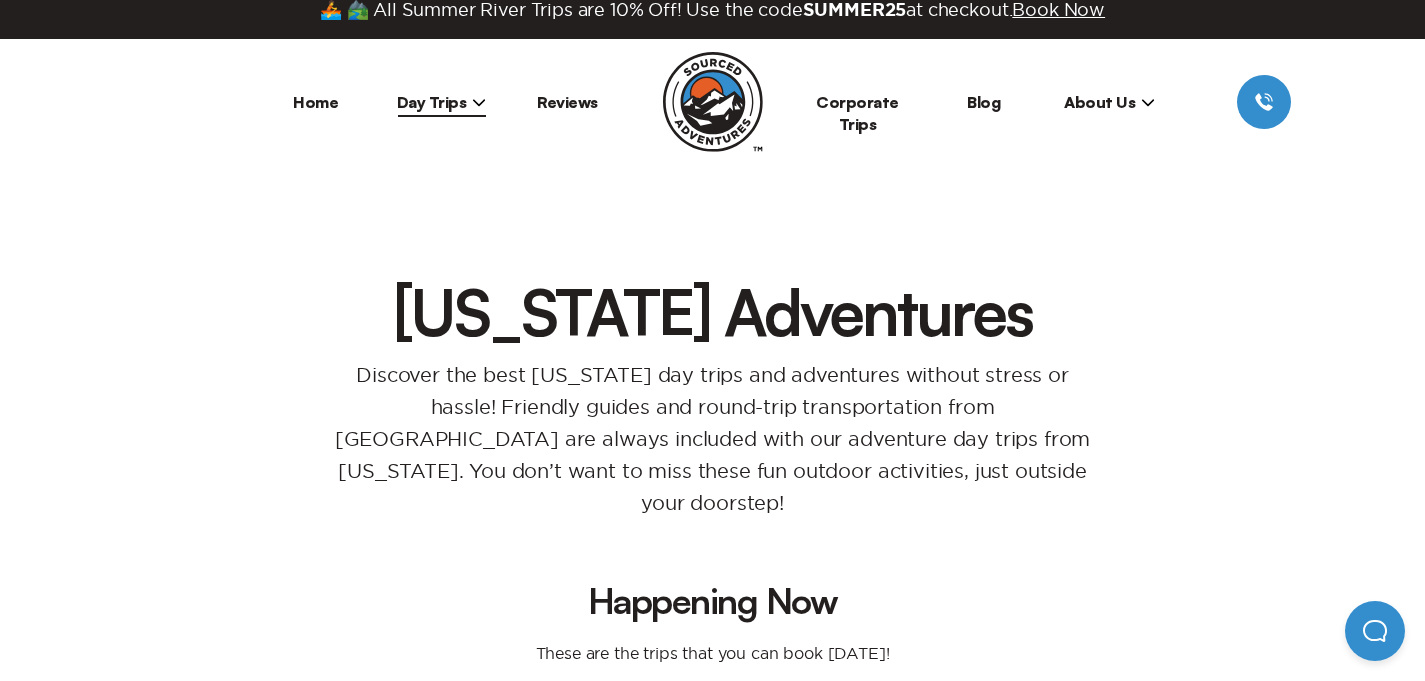 scroll, scrollTop: 0, scrollLeft: 0, axis: both 